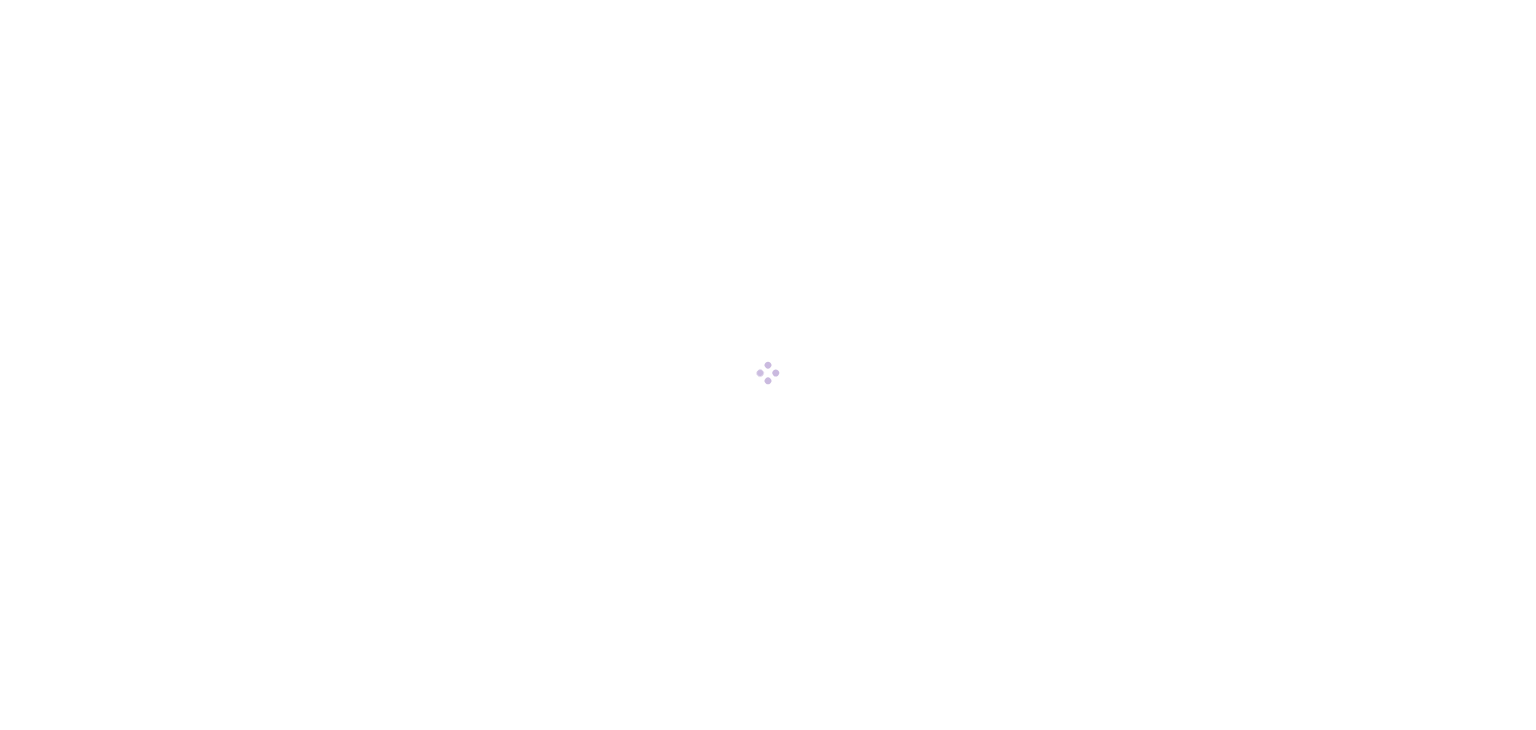 scroll, scrollTop: 0, scrollLeft: 0, axis: both 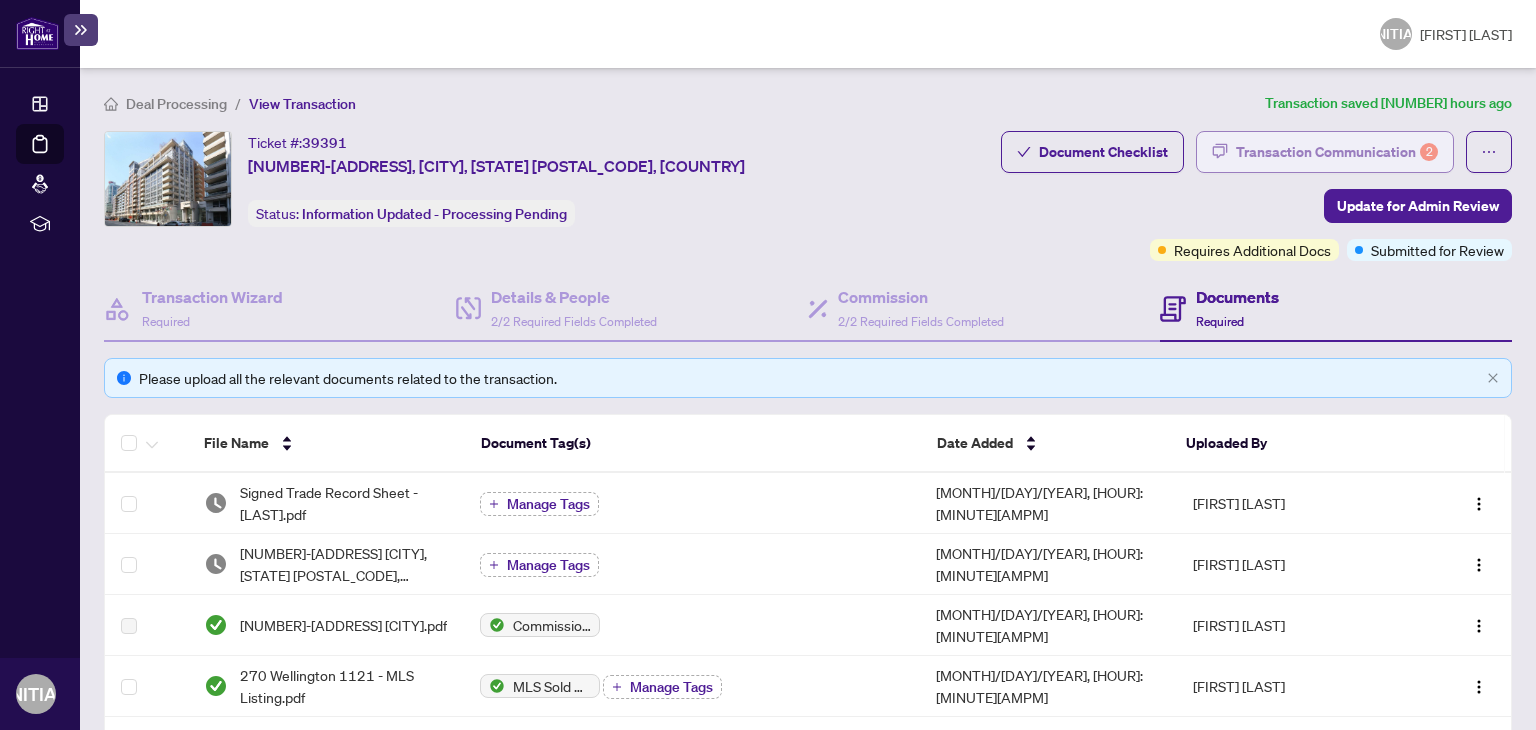 click on "Transaction Communication 2" at bounding box center [1337, 152] 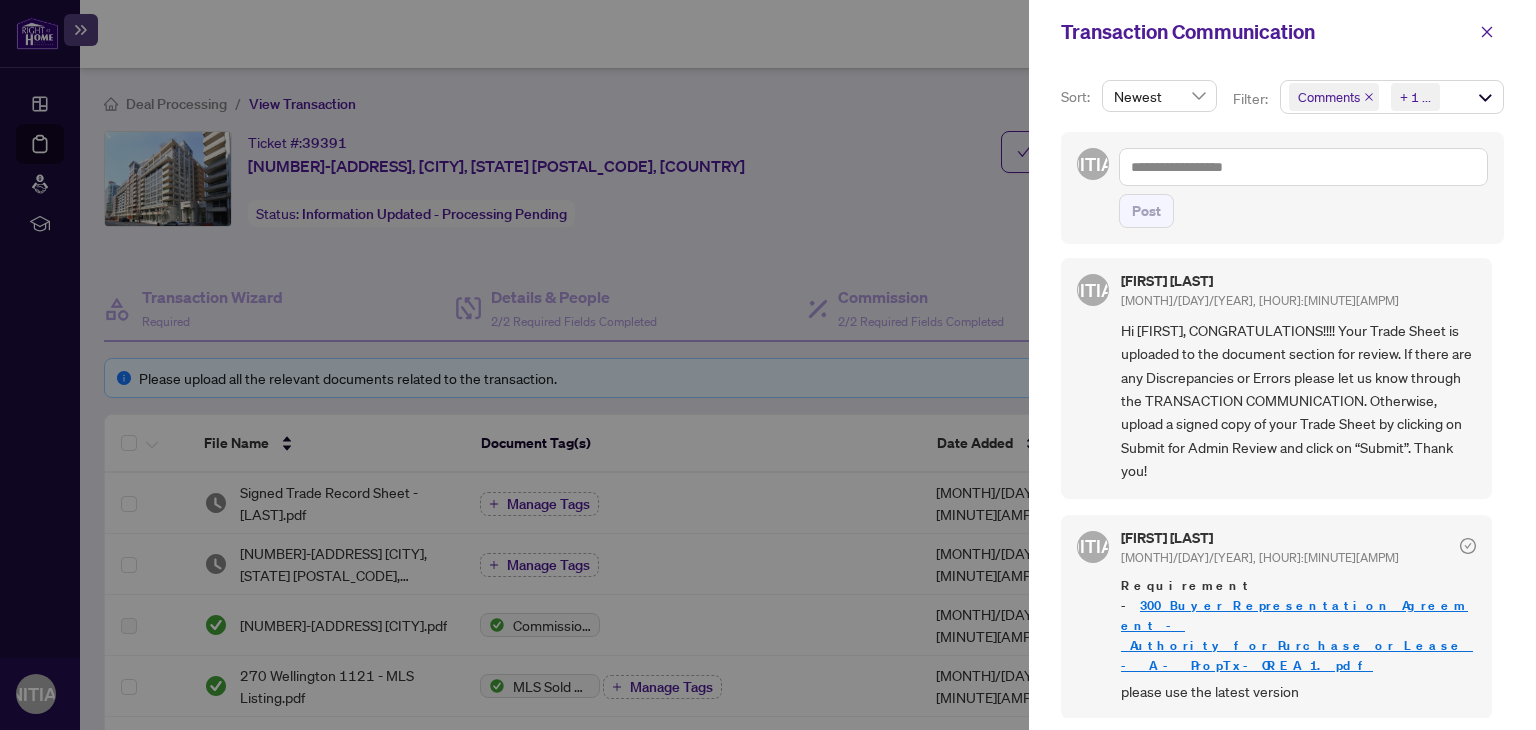 scroll, scrollTop: 369, scrollLeft: 0, axis: vertical 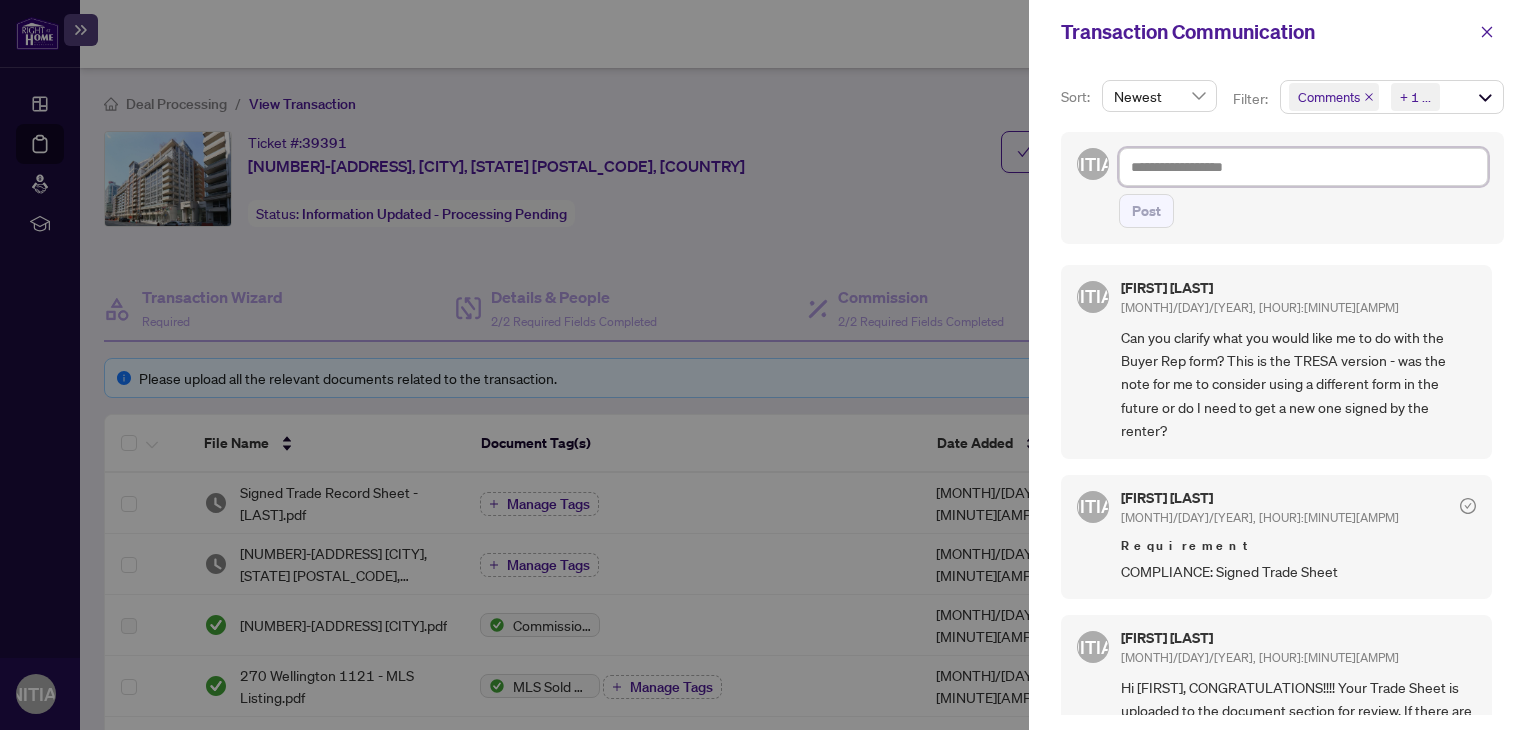 click at bounding box center [1303, 167] 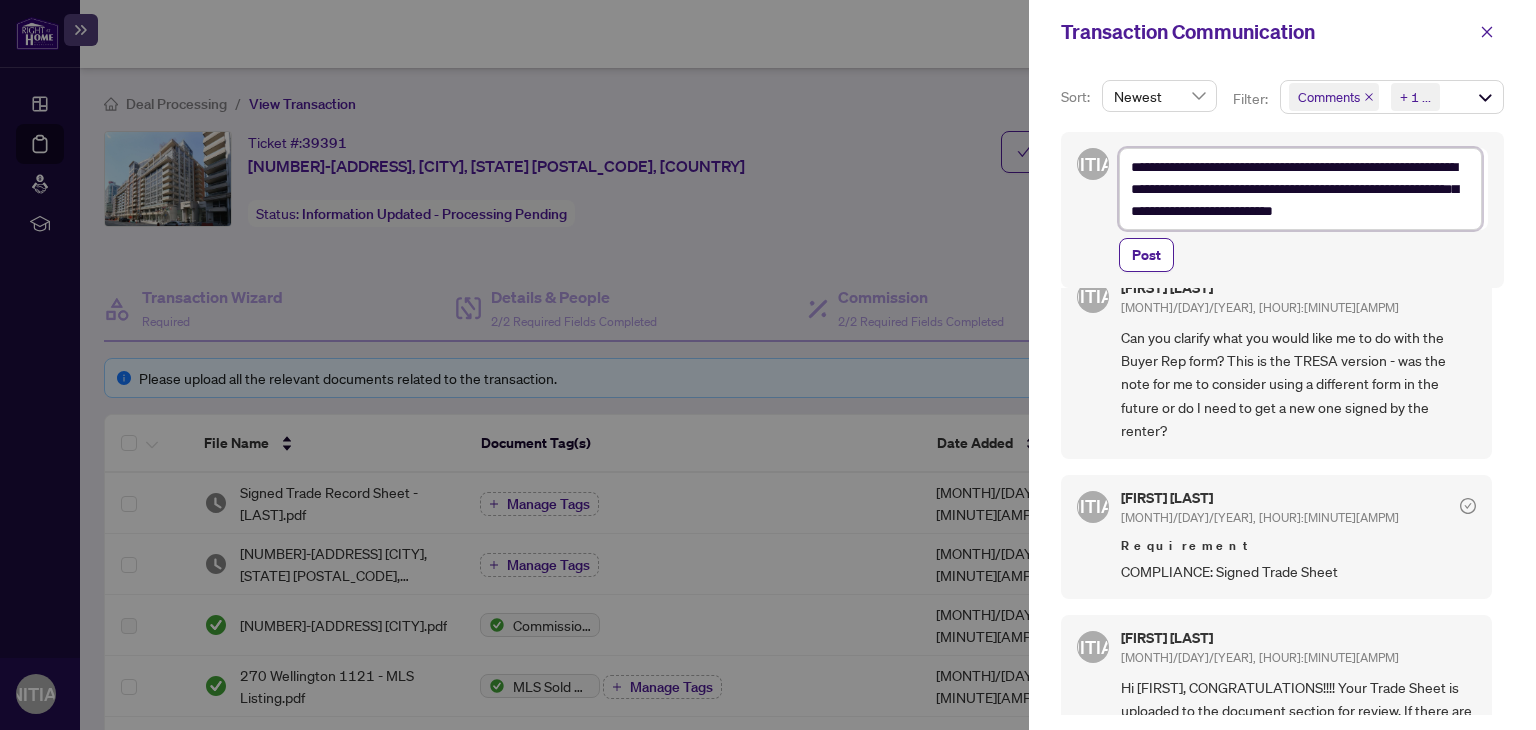 scroll, scrollTop: 68, scrollLeft: 0, axis: vertical 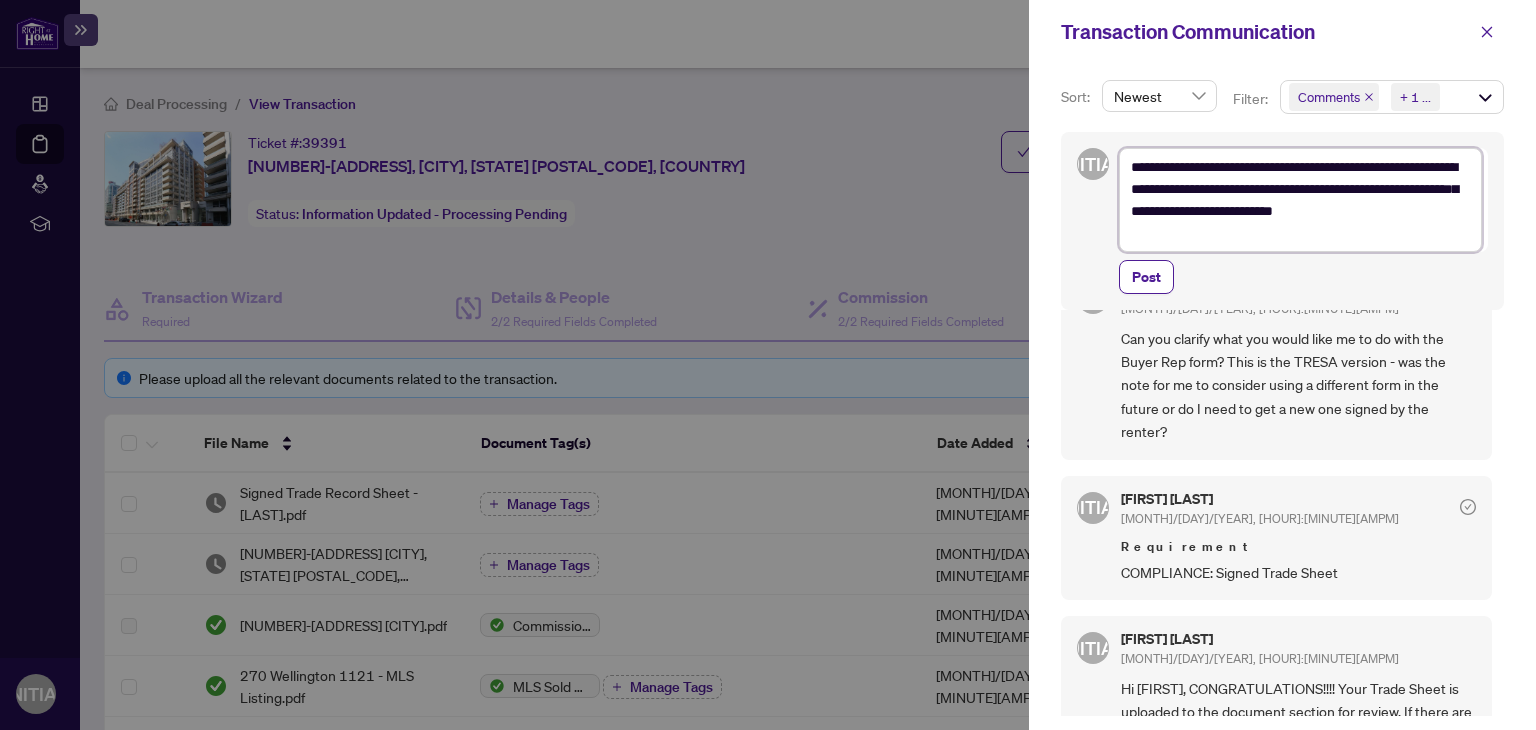 click on "**********" at bounding box center [1300, 200] 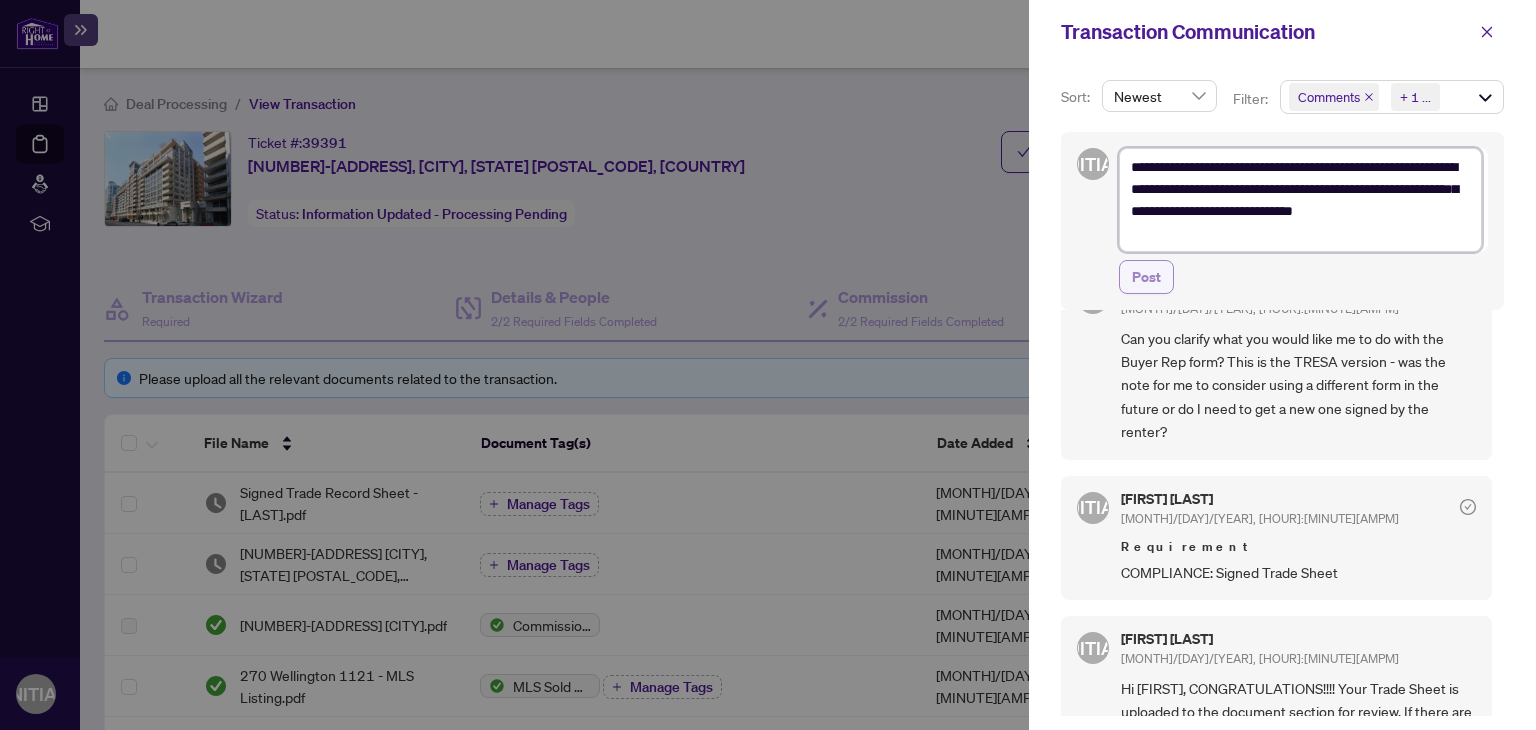 type on "**********" 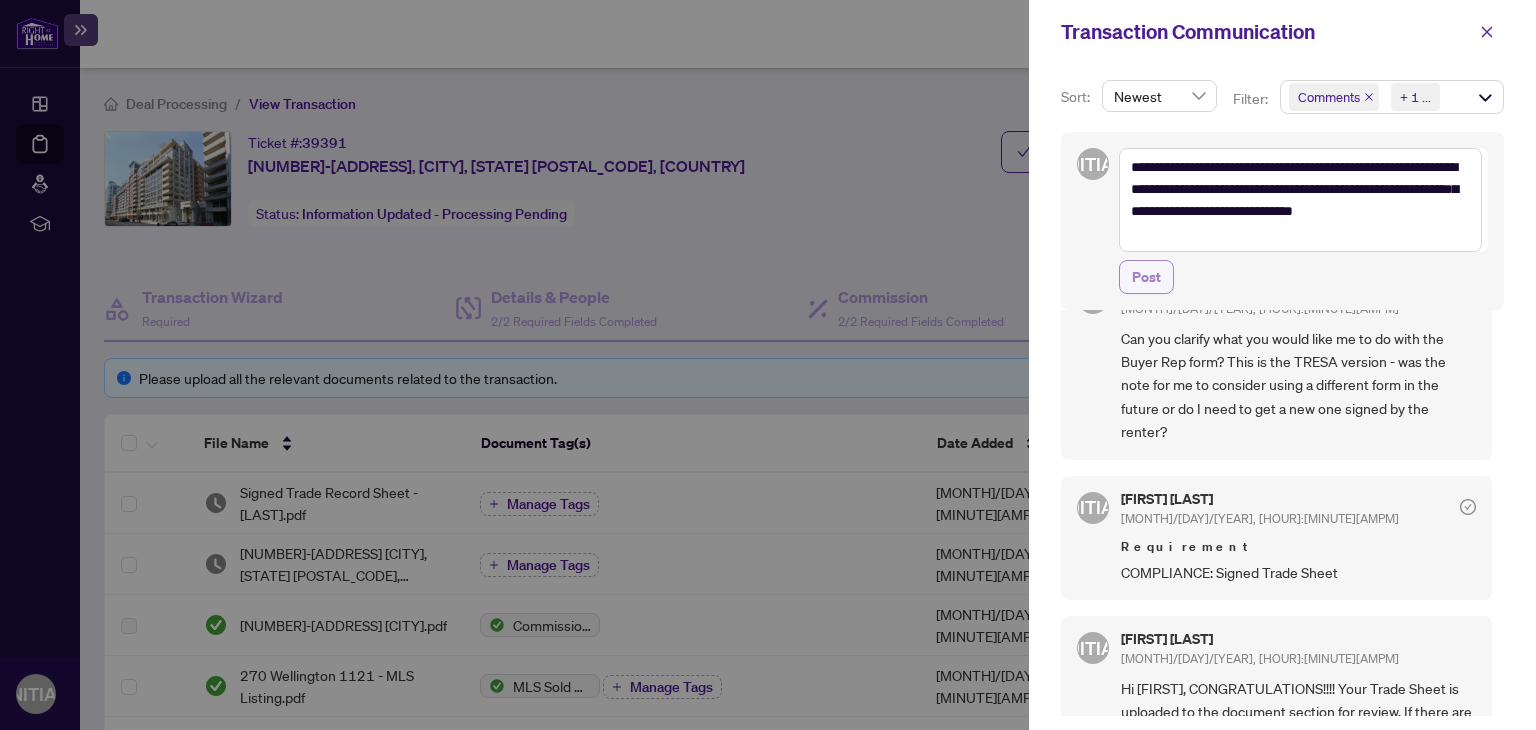 click on "Post" at bounding box center [1146, 277] 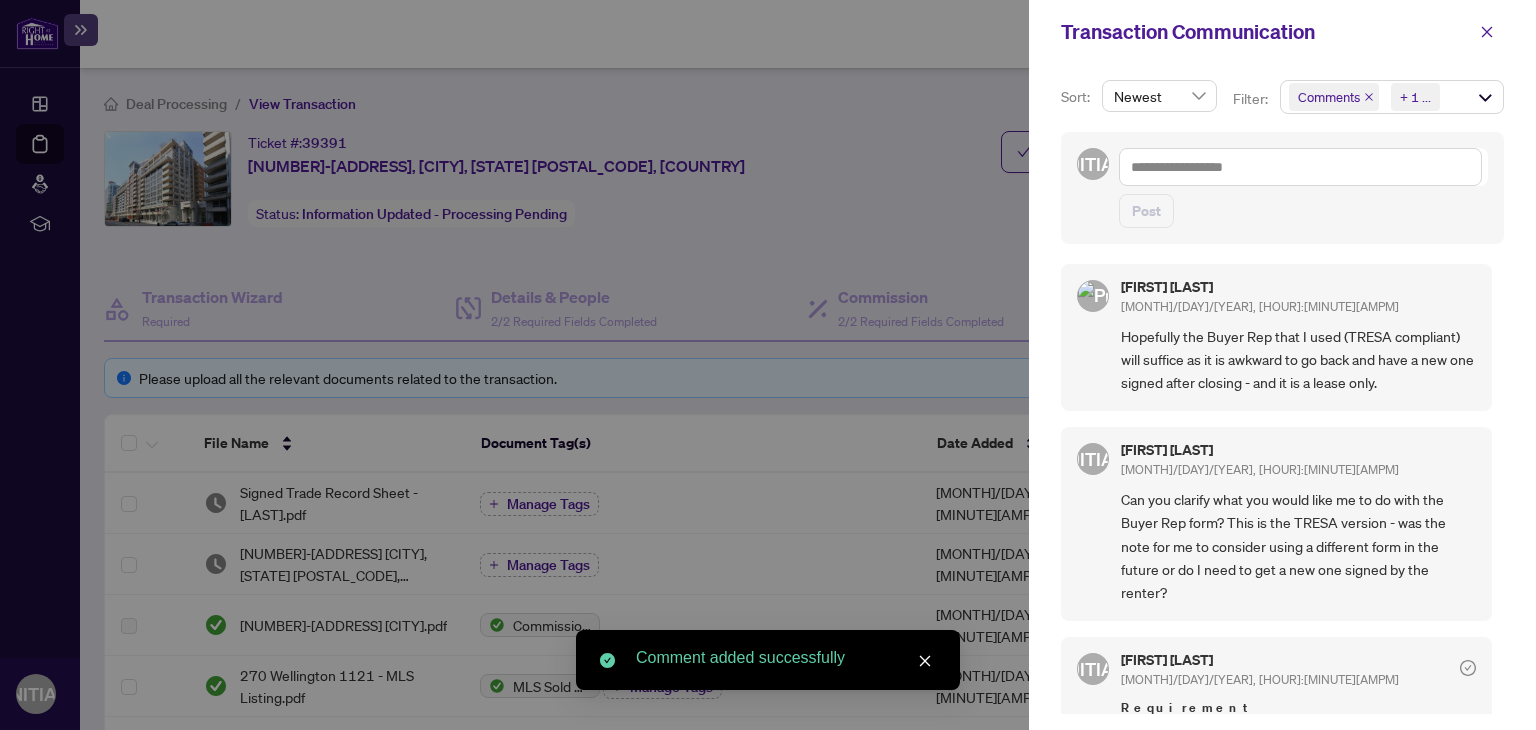 scroll, scrollTop: 3, scrollLeft: 0, axis: vertical 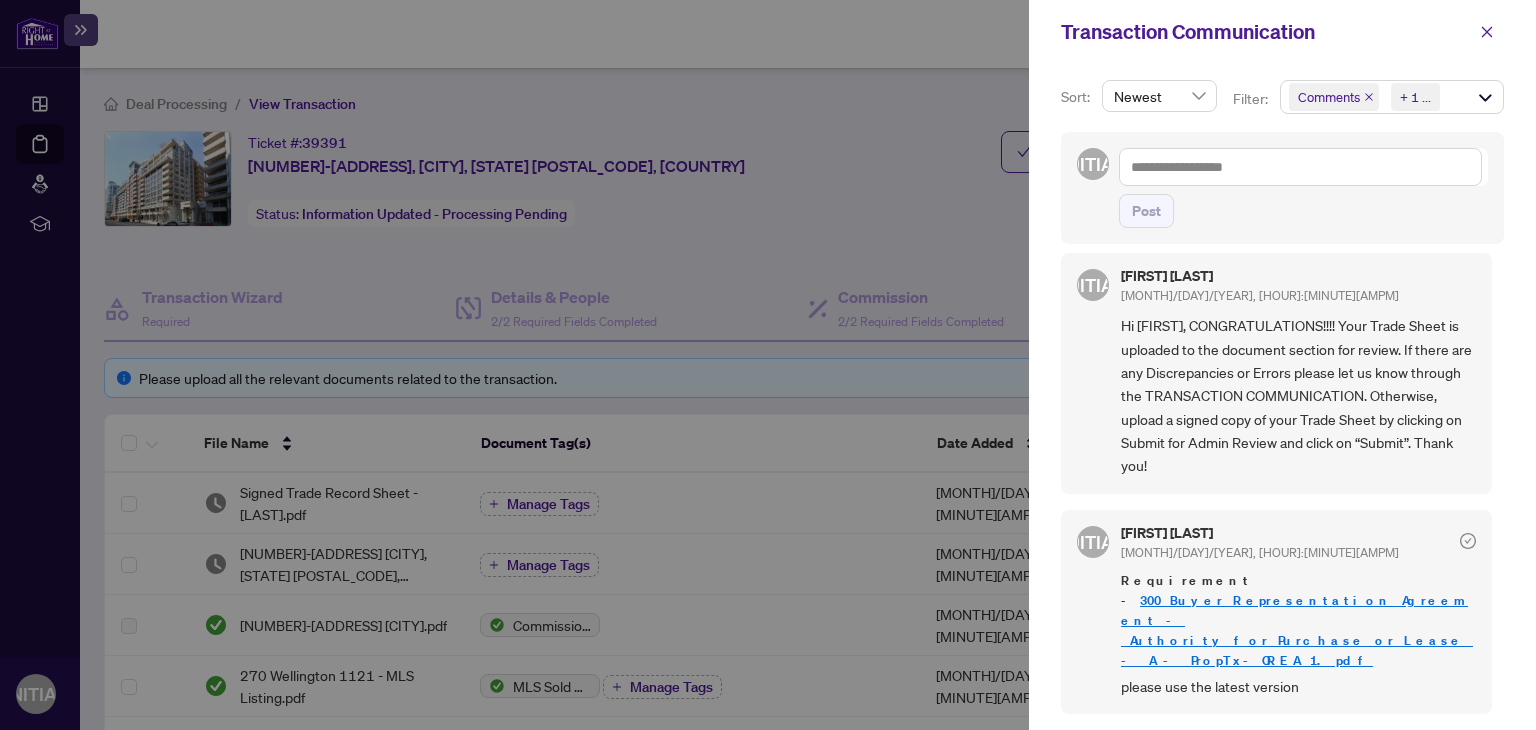 click on "300_Buyer_Representation_Agreement_-_Authority_for_Purchase_or_Lease_-_A_-_PropTx-OREA 1.pdf" at bounding box center (1297, 630) 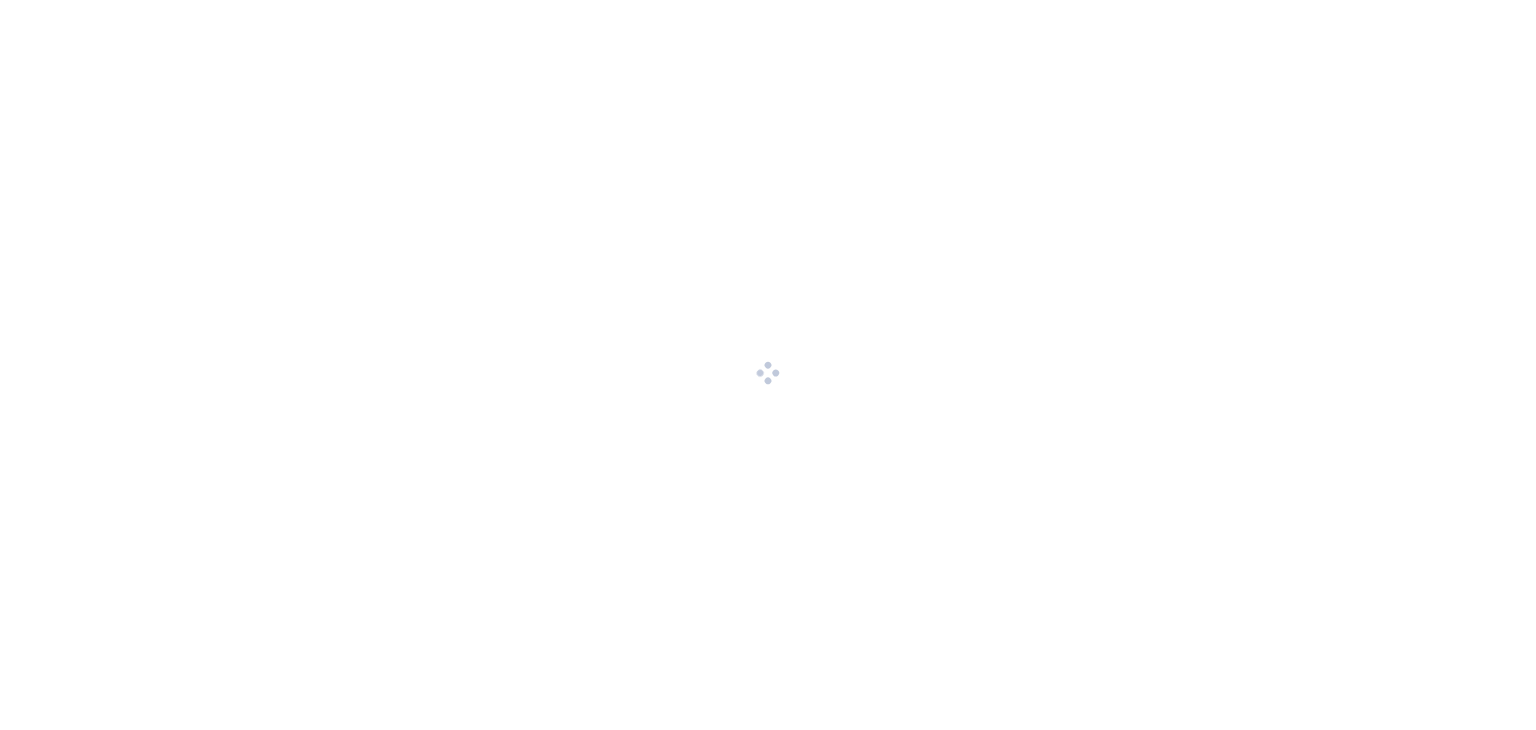 scroll, scrollTop: 0, scrollLeft: 0, axis: both 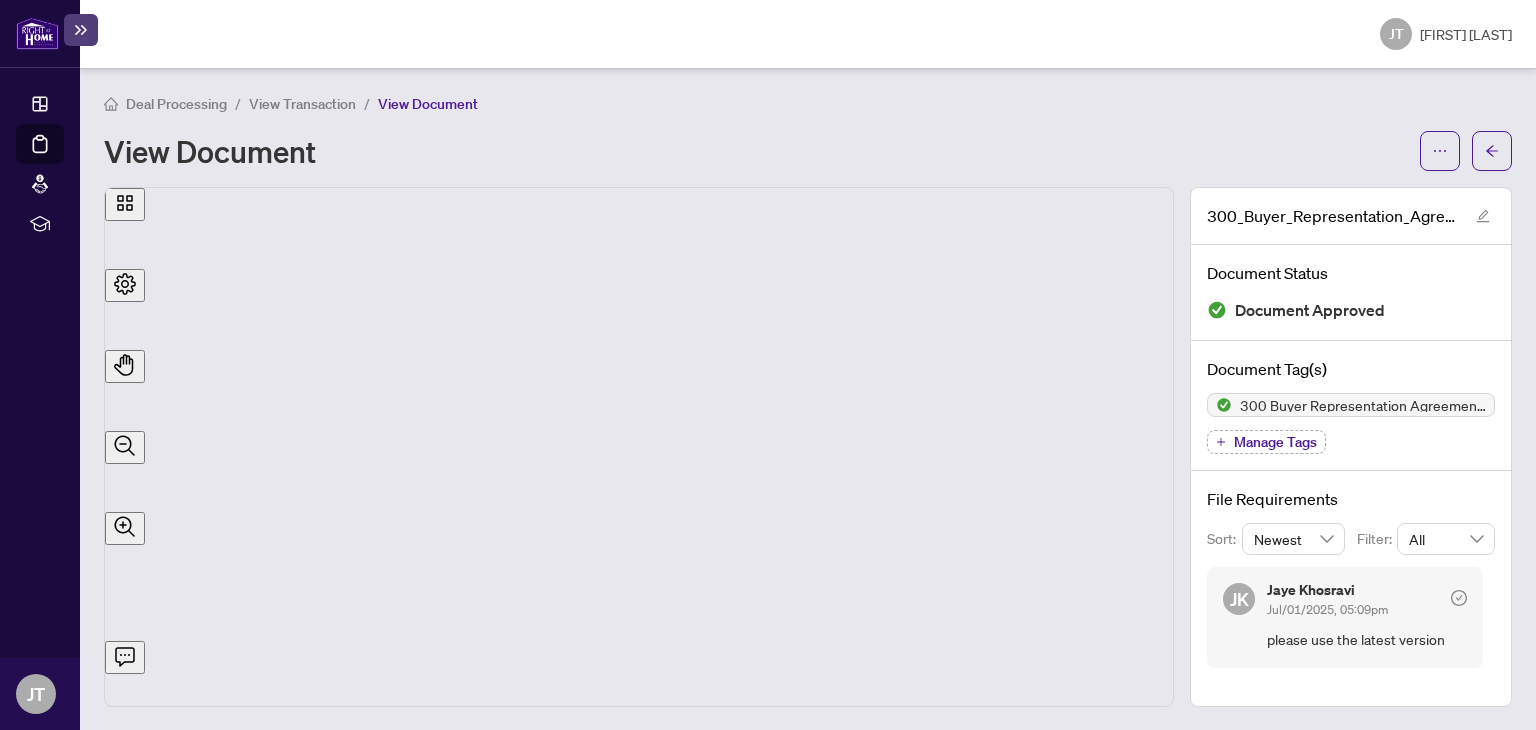 click at bounding box center [81, 30] 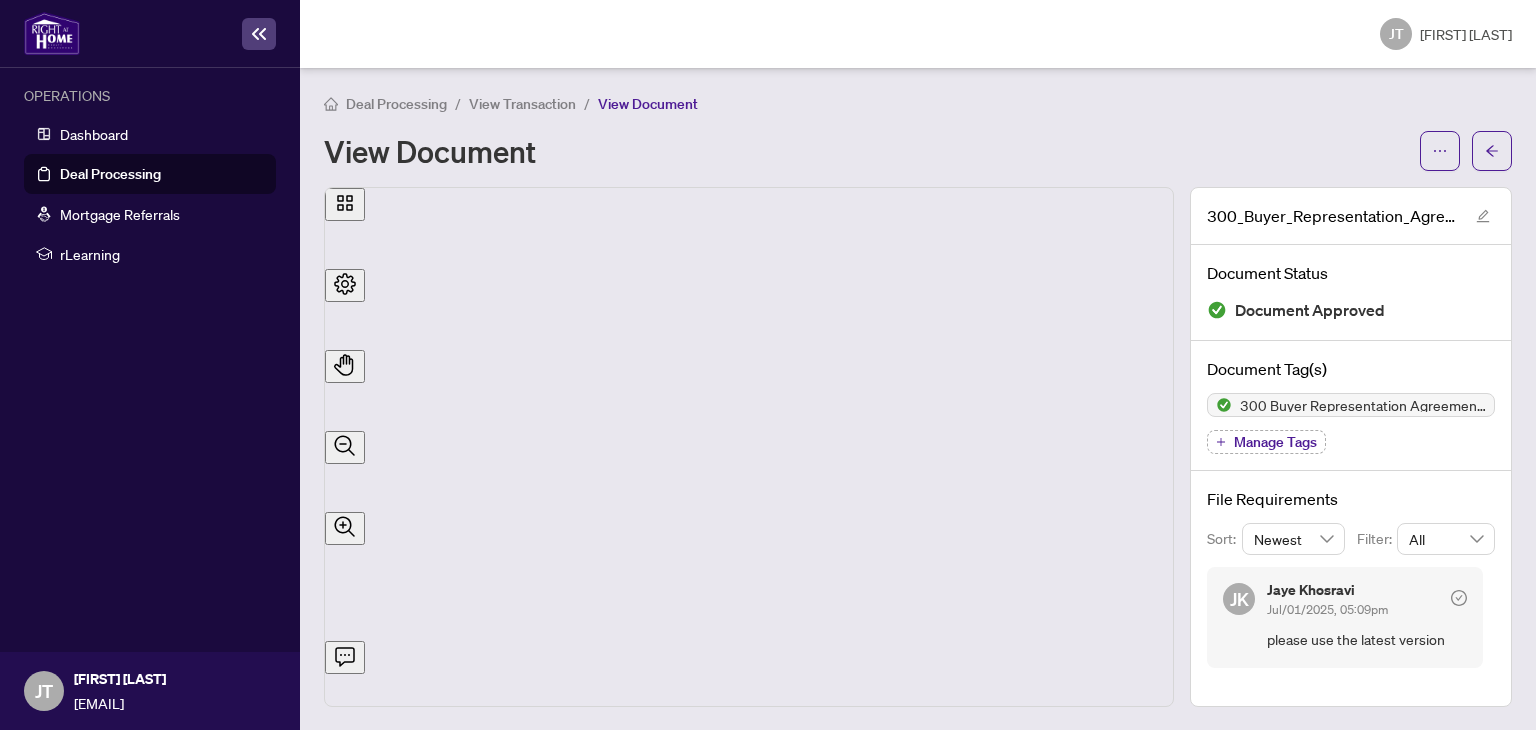 scroll, scrollTop: 0, scrollLeft: 0, axis: both 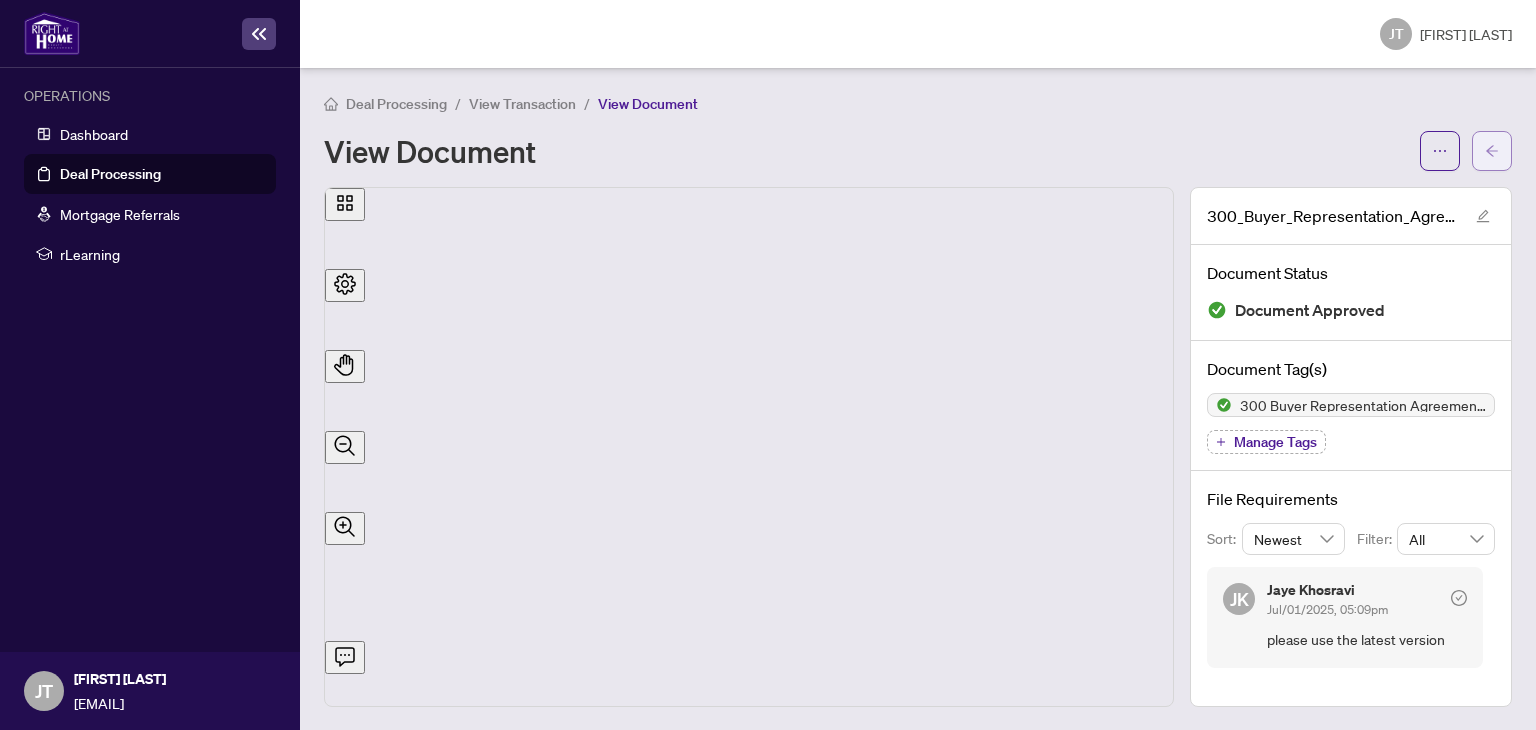 click at bounding box center (1492, 151) 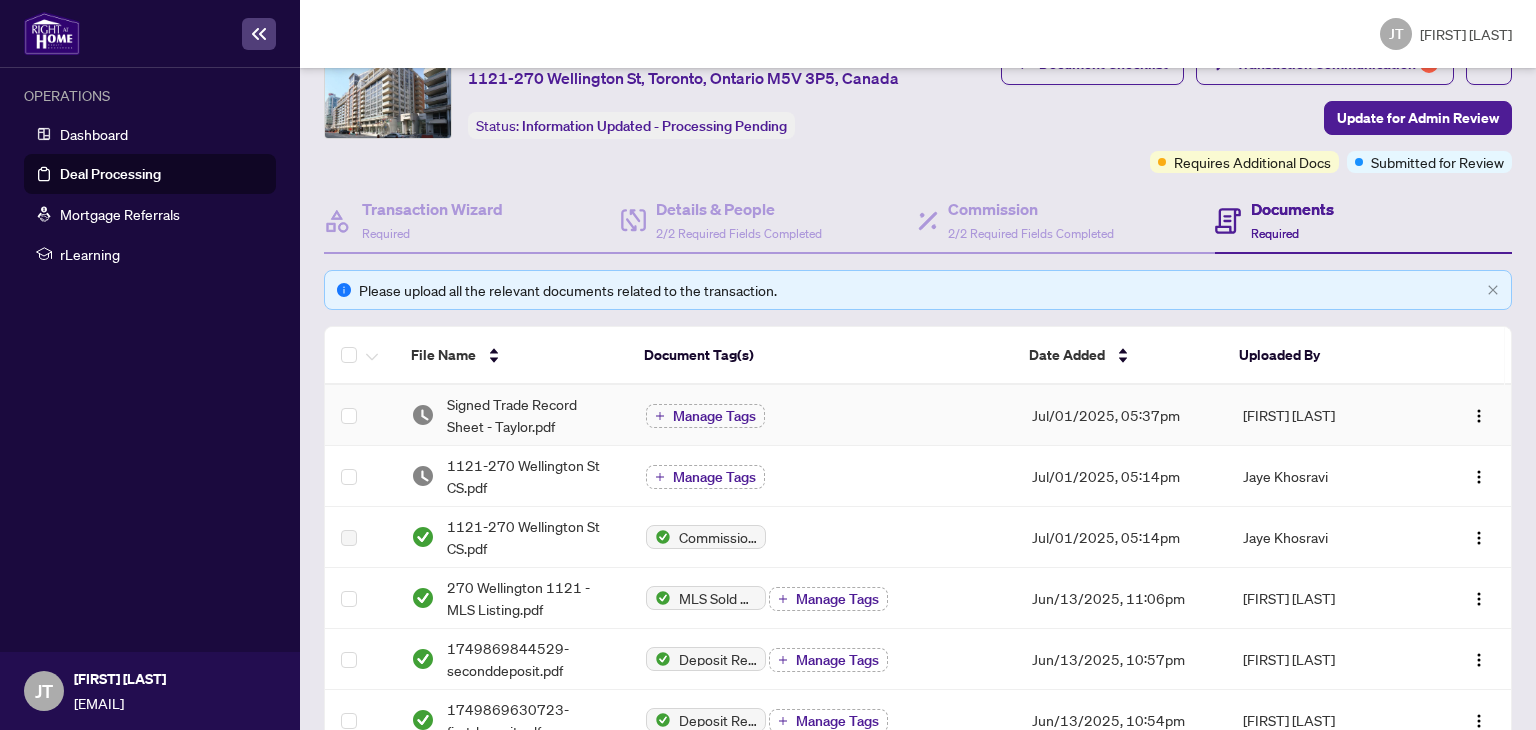 scroll, scrollTop: 0, scrollLeft: 0, axis: both 